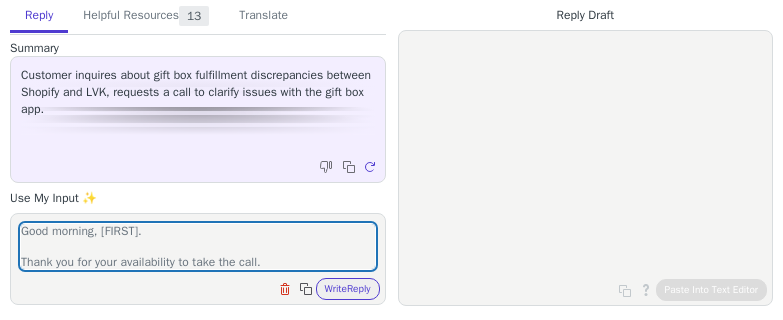 scroll, scrollTop: 0, scrollLeft: 0, axis: both 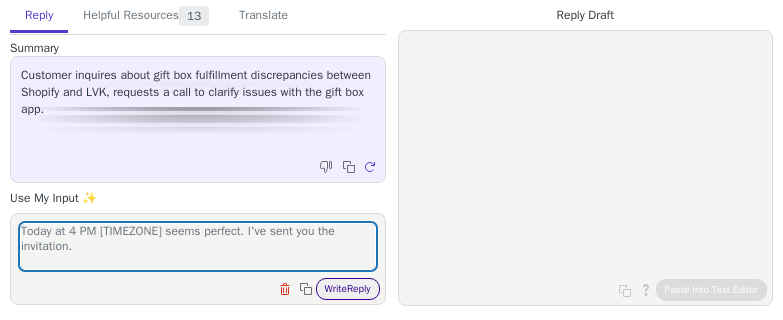 type on "Good morning, [FIRST].
Thank you for your availability to take the call.
Today at 4 PM [TIMEZONE] seems perfect. I've sent you the invitation.
Please let me know if the time is right for you." 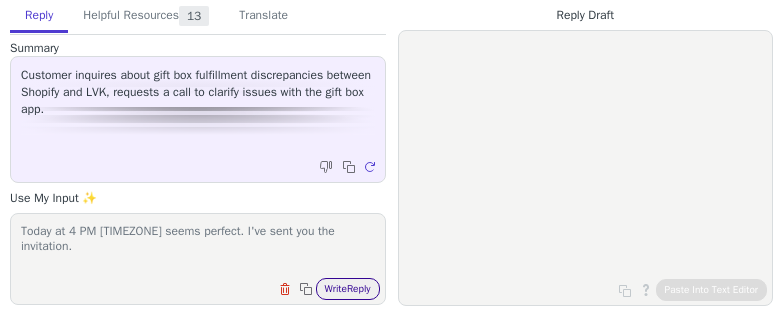 click on "Write  Reply" at bounding box center (348, 289) 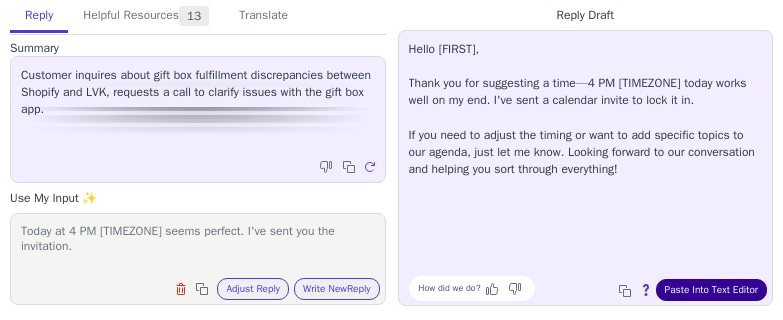click on "Paste Into Text Editor" at bounding box center (711, 290) 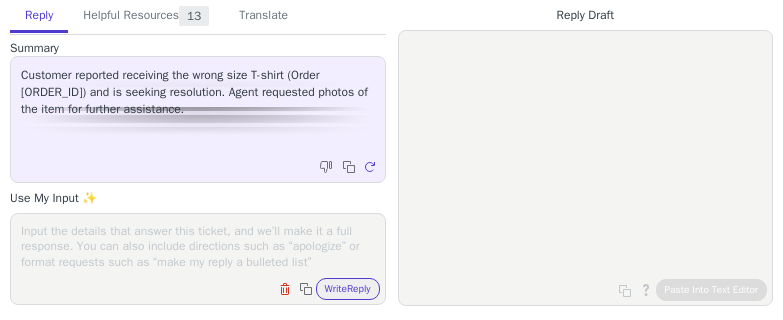 scroll, scrollTop: 0, scrollLeft: 0, axis: both 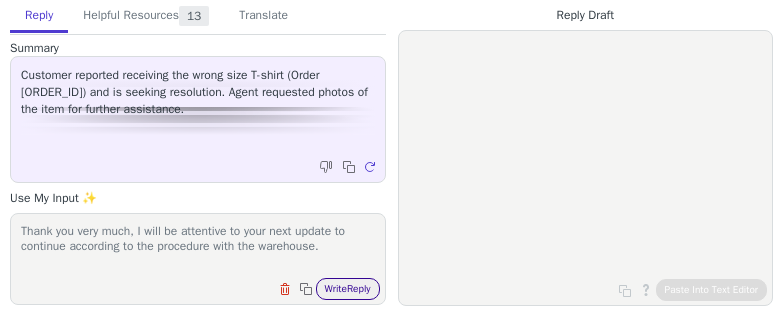 type on "Thank you very much, I will be attentive to your next update to continue according to the procedure with the warehouse." 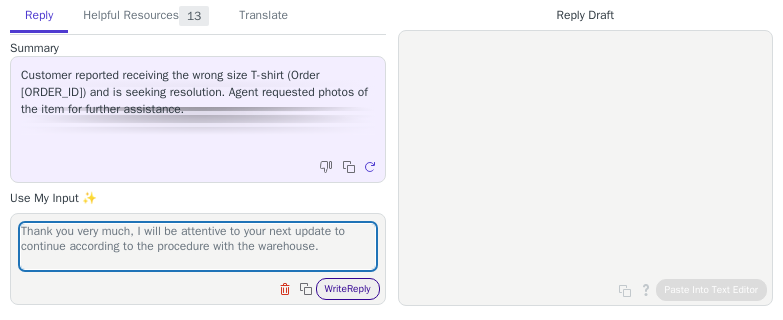 click on "Write  Reply" at bounding box center (348, 289) 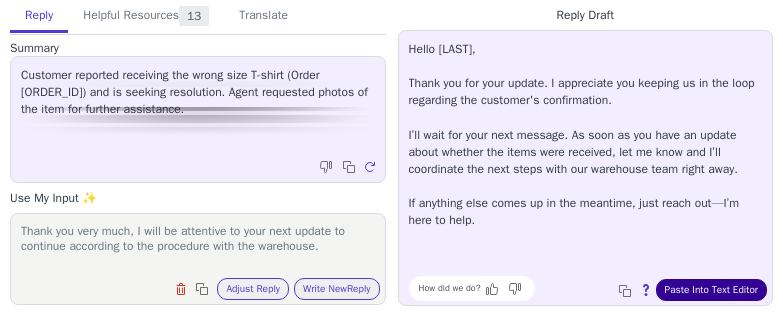 click on "Paste Into Text Editor" at bounding box center (711, 290) 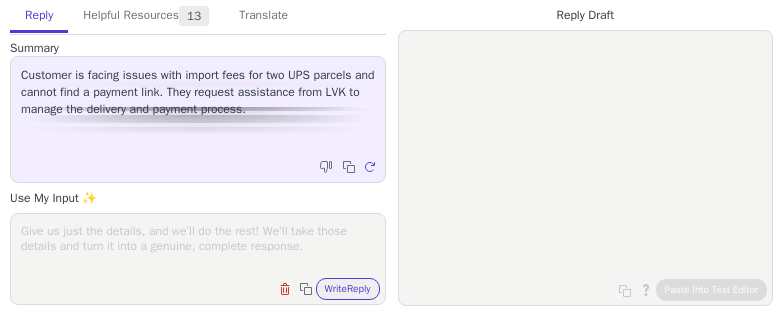 scroll, scrollTop: 0, scrollLeft: 0, axis: both 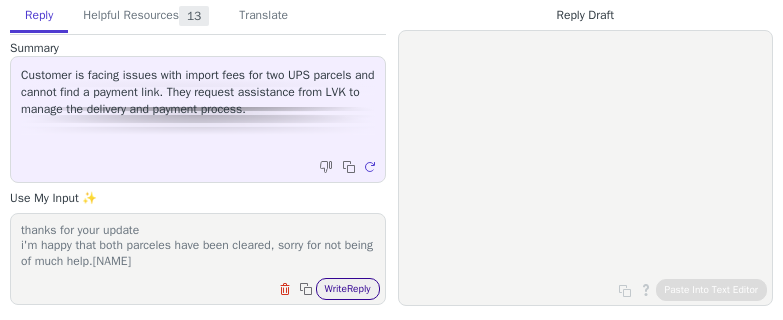 click on "Write  Reply" at bounding box center (348, 289) 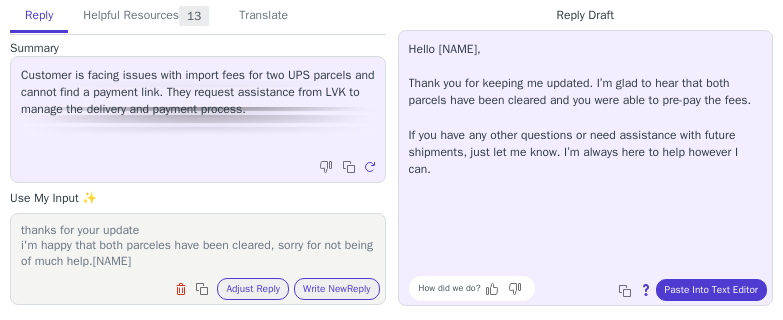 click on "thanks for your update
i'm happy that both parceles have been cleared, sorry for not being of much help.[NAME]" at bounding box center (198, 246) 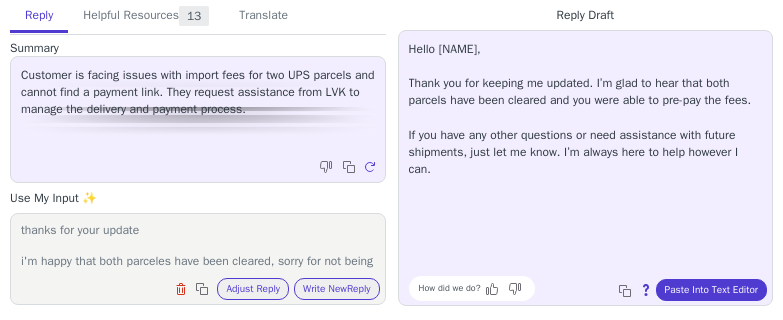 scroll, scrollTop: 13, scrollLeft: 0, axis: vertical 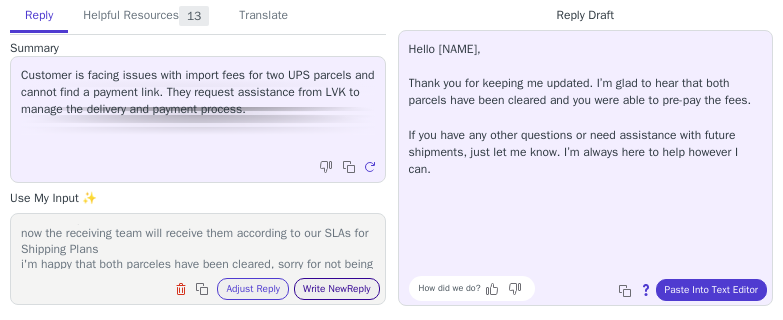 type on "thanks for your update
now the receiving team will receive them according to our SLAs for Shipping Plans
i'm happy that both parceles have been cleared, sorry for not being of much help." 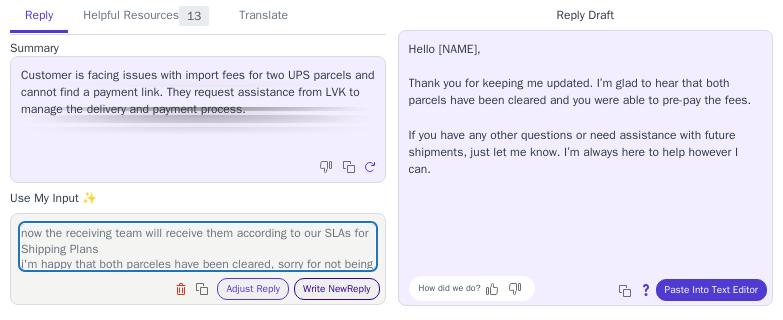 click on "Write New  Reply" at bounding box center (337, 289) 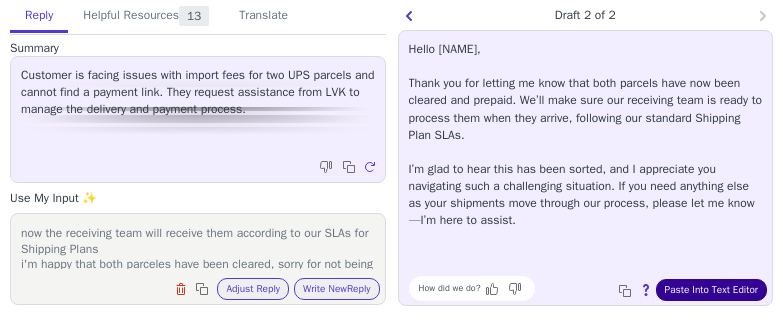 click on "Paste Into Text Editor" at bounding box center (711, 290) 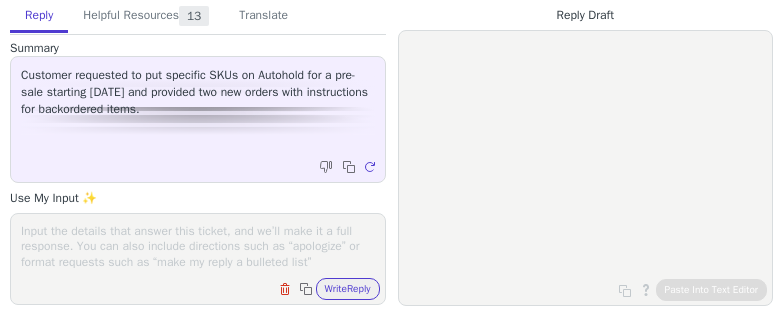 scroll, scrollTop: 0, scrollLeft: 0, axis: both 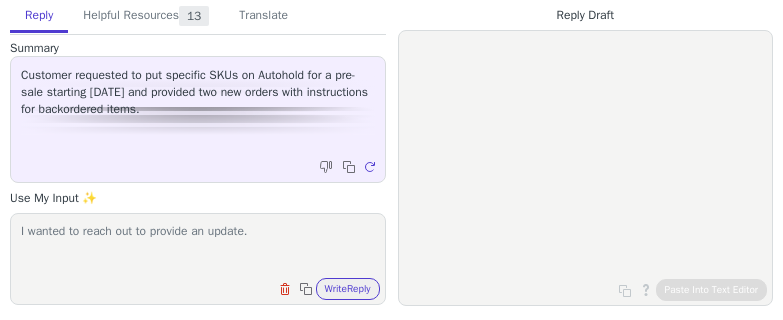 paste on "Order: OMO-5038311
SKU: SU25WV001-108-01-P01
Ship in: SIOC
Once the item has been shipped, please leave the order with the box as SIOC.
Backorder SKU: HO23MV002-010-03-P01 Will Ship in SIOC once arrives
Order: OMO-5038321
SKU: SU25WV001-108-01-P01
Ship in: SIOC
Once the item has been shipped, please leave the order with the box as SIOC.
Backorder SKU: SU22MV001-010-04-P01 Will Ship in SIOC once arrives" 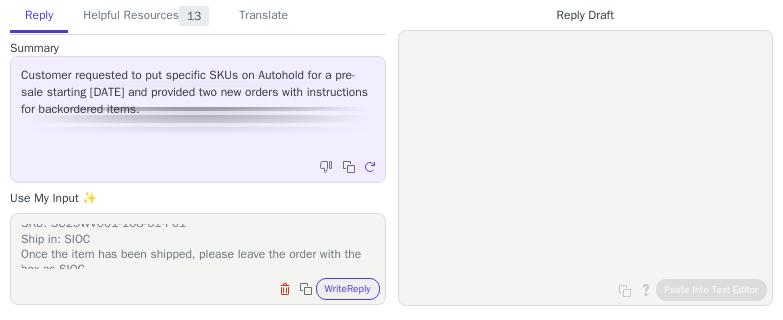 scroll, scrollTop: 0, scrollLeft: 0, axis: both 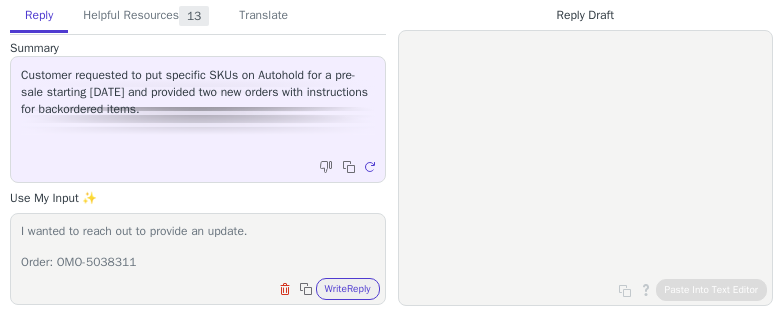 click on "I wanted to reach out to provide an update.
Order: OMO-5038311
SKU: SU25WV001-108-01-P01
Ship in: SIOC
Once the item has been shipped, please leave the order with the box as SIOC.
Backorder SKU: HO23MV002-010-03-P01 Will Ship in SIOC once arrives
Order: OMO-5038321
SKU: SU25WV001-108-01-P01
Ship in: SIOC
Once the item has been shipped, please leave the order with the box as SIOC.
Backorder SKU: SU22MV001-010-04-P01 Will Ship in SIOC once arrives" at bounding box center (198, 246) 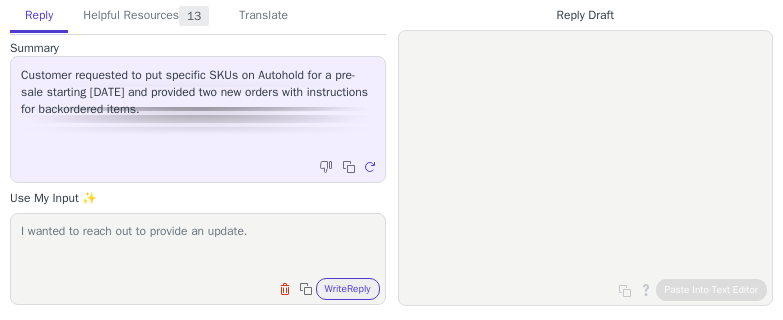 scroll, scrollTop: 2, scrollLeft: 0, axis: vertical 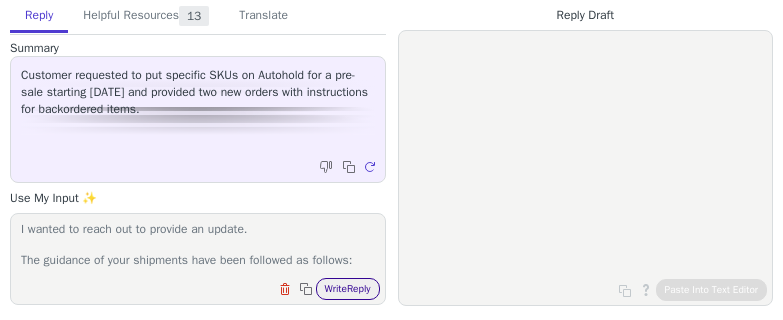 type on "I wanted to reach out to provide an update.
The guidance of your shipments have been followed as follows:
Order: OMO-5038311
SKU: SU25WV001-108-01-P01
Ship in: SIOC
Once the item has been shipped, please leave the order with the box as SIOC.
Backorder SKU: HO23MV002-010-03-P01 Will Ship in SIOC once arrives
Order: OMO-5038321
SKU: SU25WV001-108-01-P01
Ship in: SIOC
Once the item has been shipped, please leave the order with the box as SIOC.
Backorder SKU: SU22MV001-010-04-P01 Will Ship in SIOC once arrives" 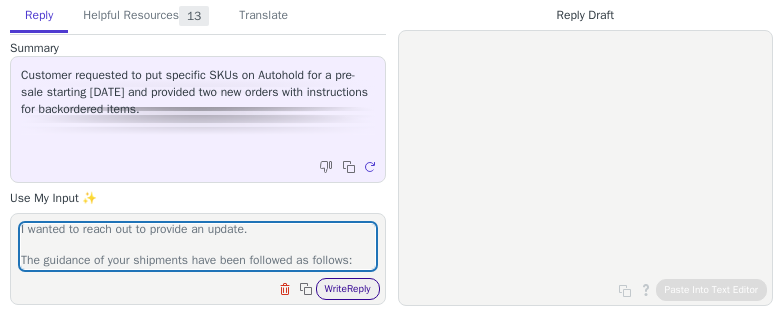click on "Write  Reply" at bounding box center (348, 289) 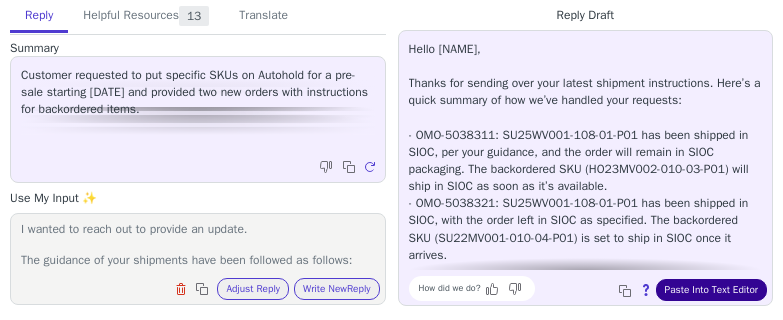 click on "Paste Into Text Editor" at bounding box center [711, 290] 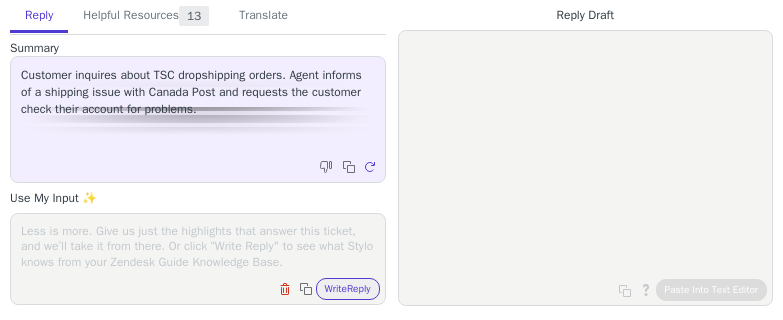 scroll, scrollTop: 0, scrollLeft: 0, axis: both 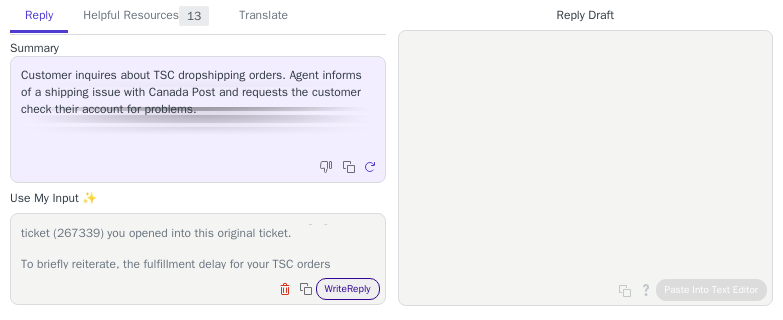 type on "Hello [FIRST],
Thank you for reaching out regarding your unfulfilled TSC orders. I understand you're looking for an update on their status.
To keep all communication in one place, I am now merging the new ticket (267339) you opened into this original ticket.
To briefly reiterate, the fulfillment delay for your TSC orders (including examples 10102, 10105, 10106, 10108, 10109, 10111) from our [LOCATION] ([LOCATION_CODE]) facility is due to an error we're receiving from Canada Post's system (EUD_RATINGAPI_RatingExceptionDetected). This suggests an issue with your third-party Canada Post account, which we are using for billing. To resolve this, you will need to check your Canada Post account directly for any issues.
Please refer to ticket 267124 for the full explanation and steps. I will await your update there to proceed with these shipments.
Thank you for your patience and cooperation." 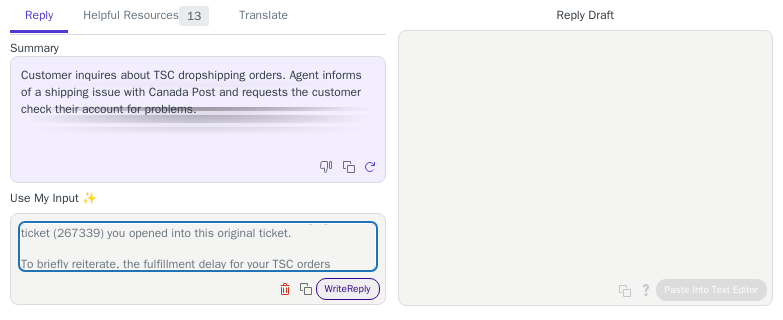 click on "Write  Reply" at bounding box center [348, 289] 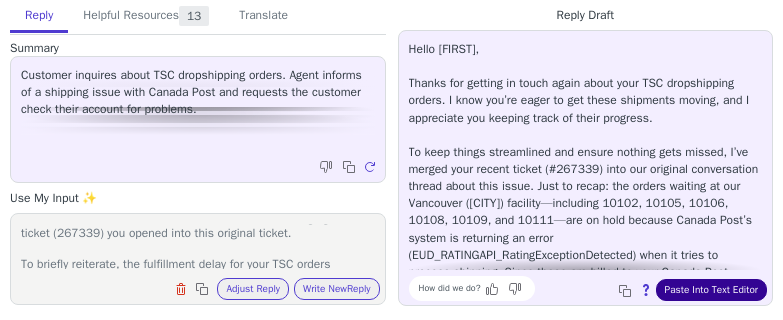 click on "Paste Into Text Editor" at bounding box center (711, 290) 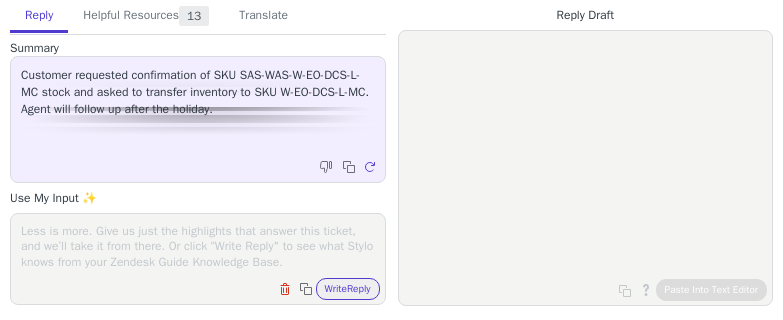 scroll, scrollTop: 0, scrollLeft: 0, axis: both 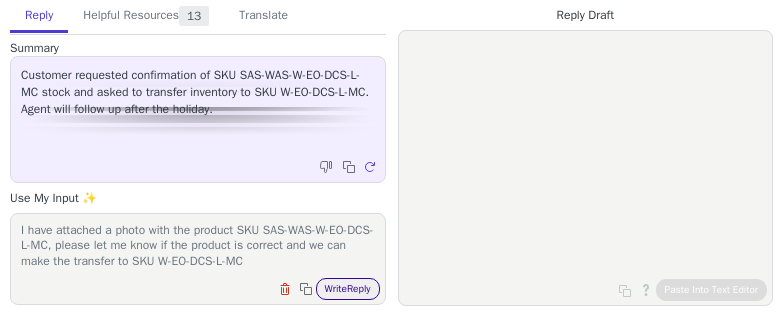 type on "I have attached a photo with the product SKU SAS-WAS-W-EO-DCS-L-MC, please let me know if the product is correct and we can make the transfer to SKU W-EO-DCS-L-MC" 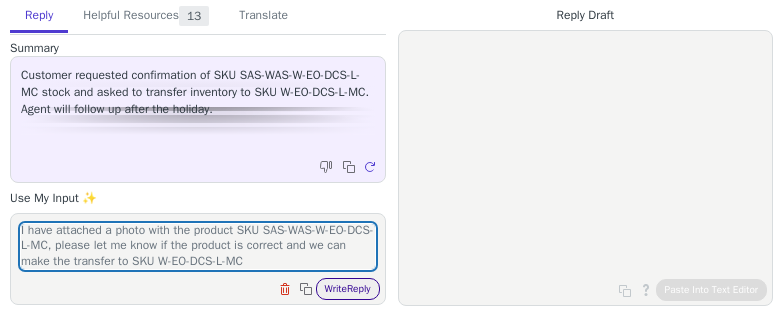click on "Write  Reply" at bounding box center [348, 289] 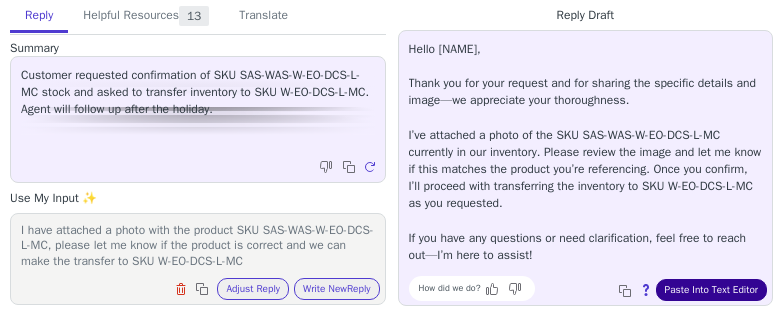 click on "Paste Into Text Editor" at bounding box center [711, 290] 